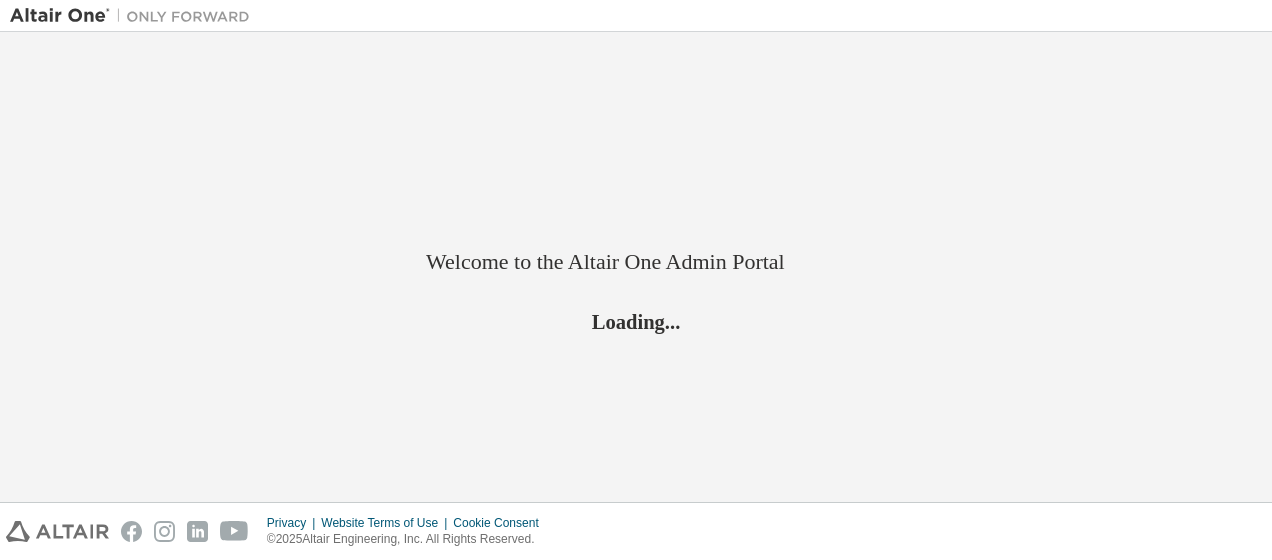 scroll, scrollTop: 0, scrollLeft: 0, axis: both 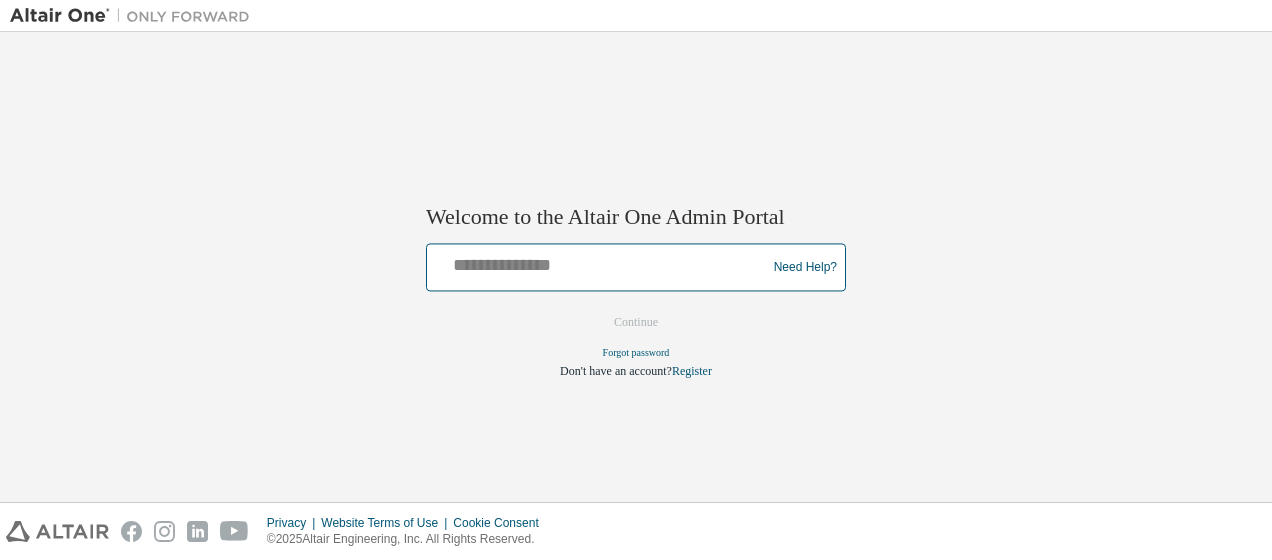 click at bounding box center [599, 263] 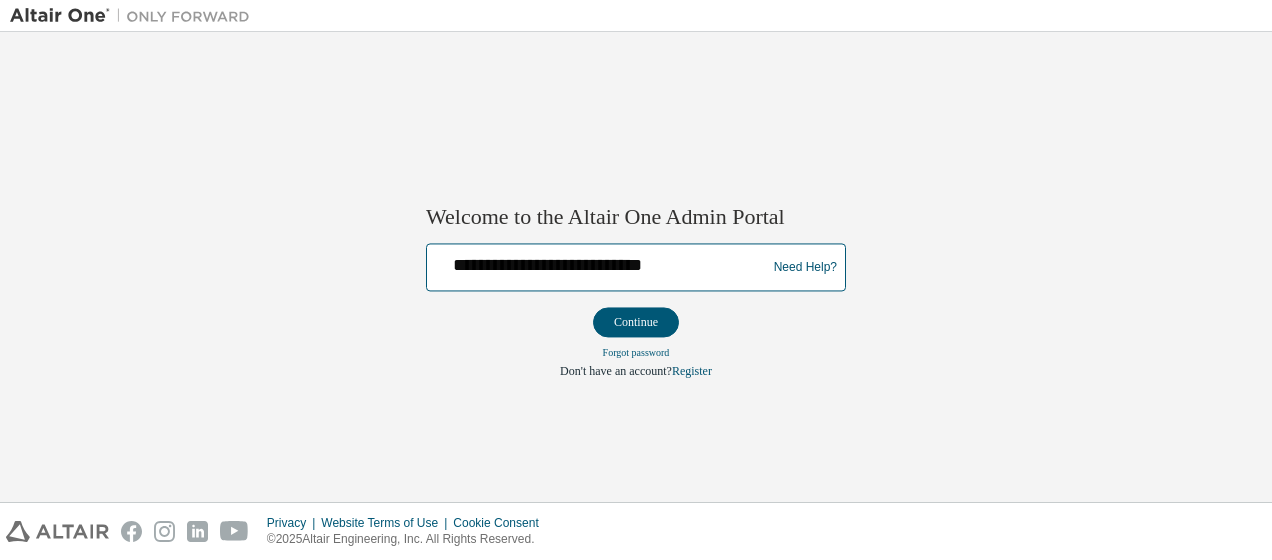 type on "**********" 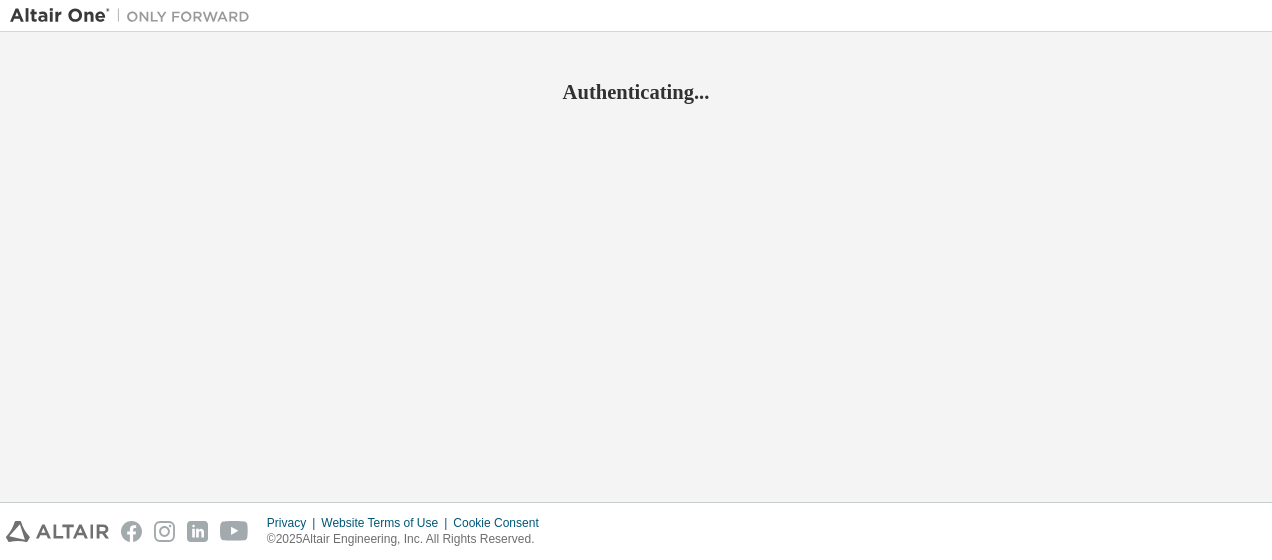 scroll, scrollTop: 0, scrollLeft: 0, axis: both 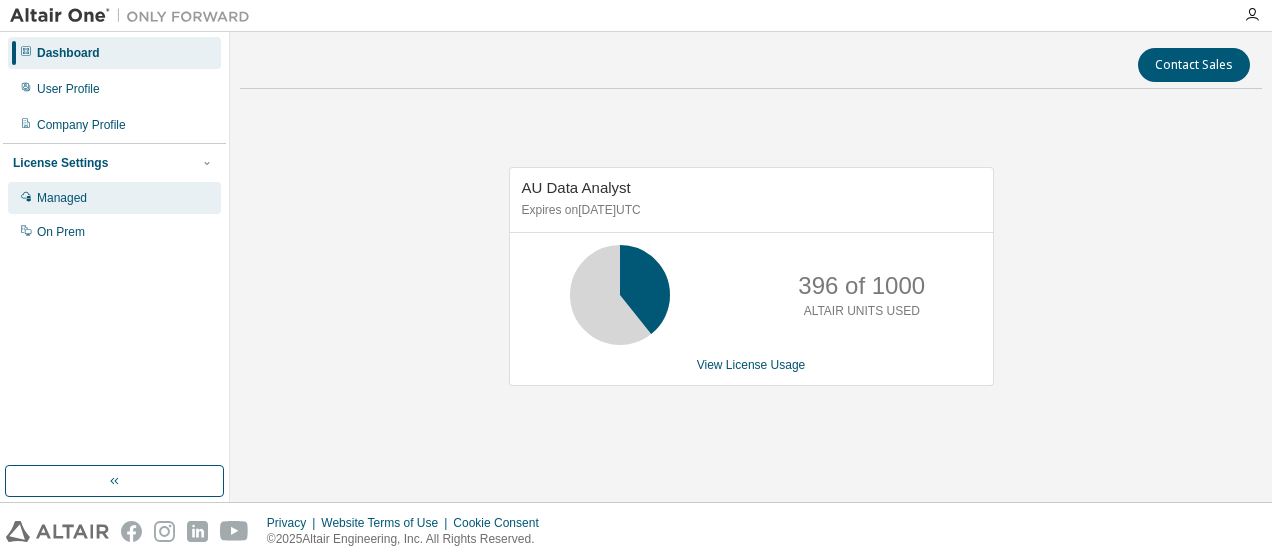 click on "Managed" at bounding box center [114, 198] 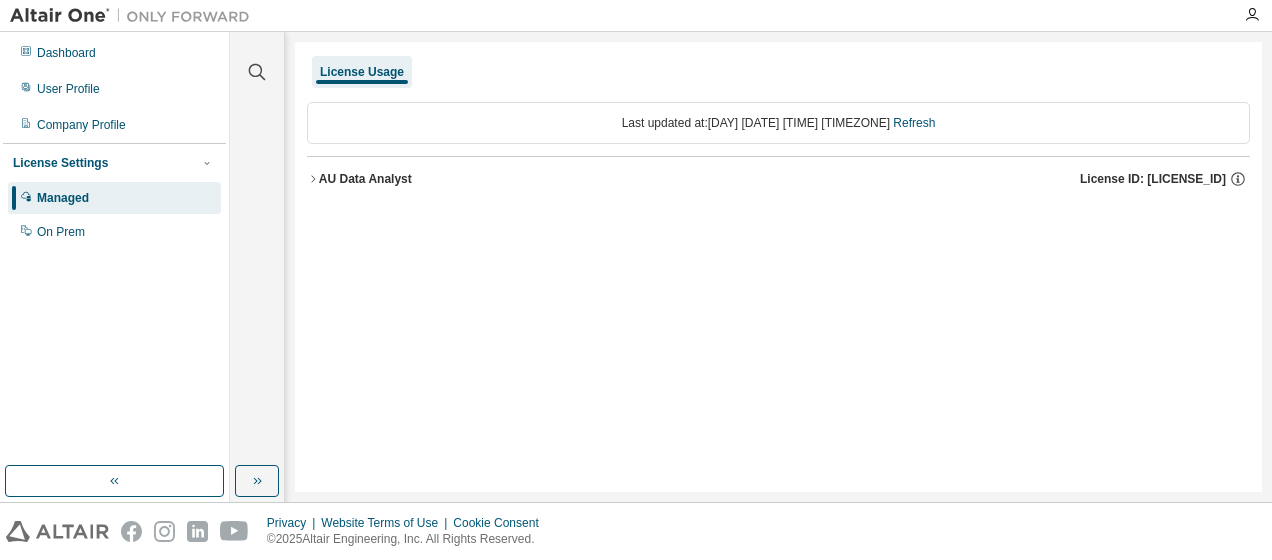 click on "AU Data Analyst License ID: [LICENSE_ID]" at bounding box center [778, 179] 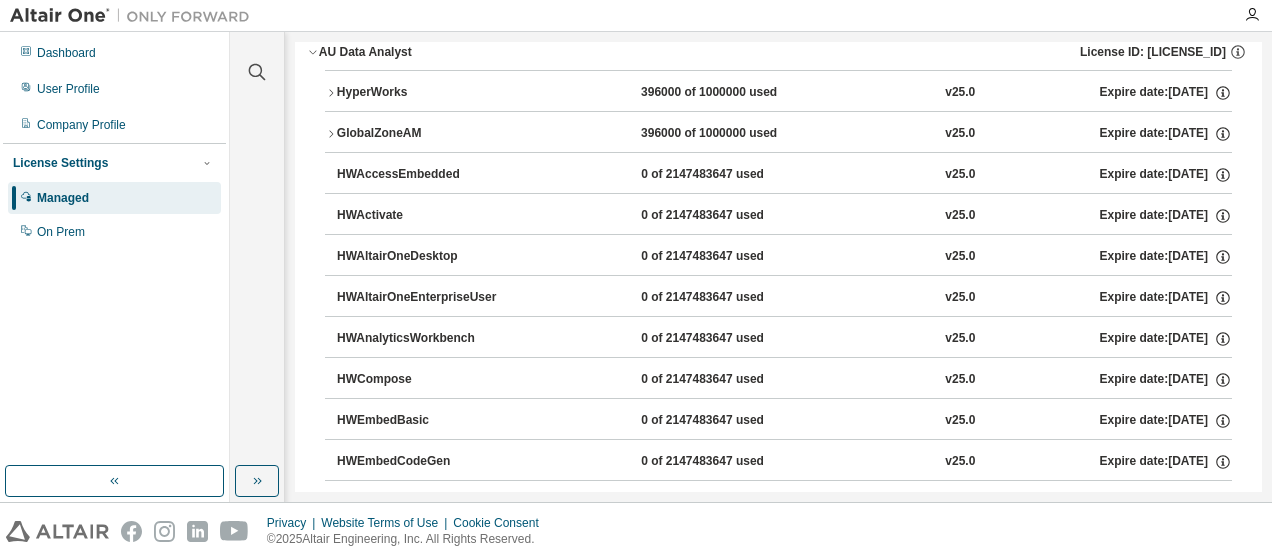 scroll, scrollTop: 0, scrollLeft: 0, axis: both 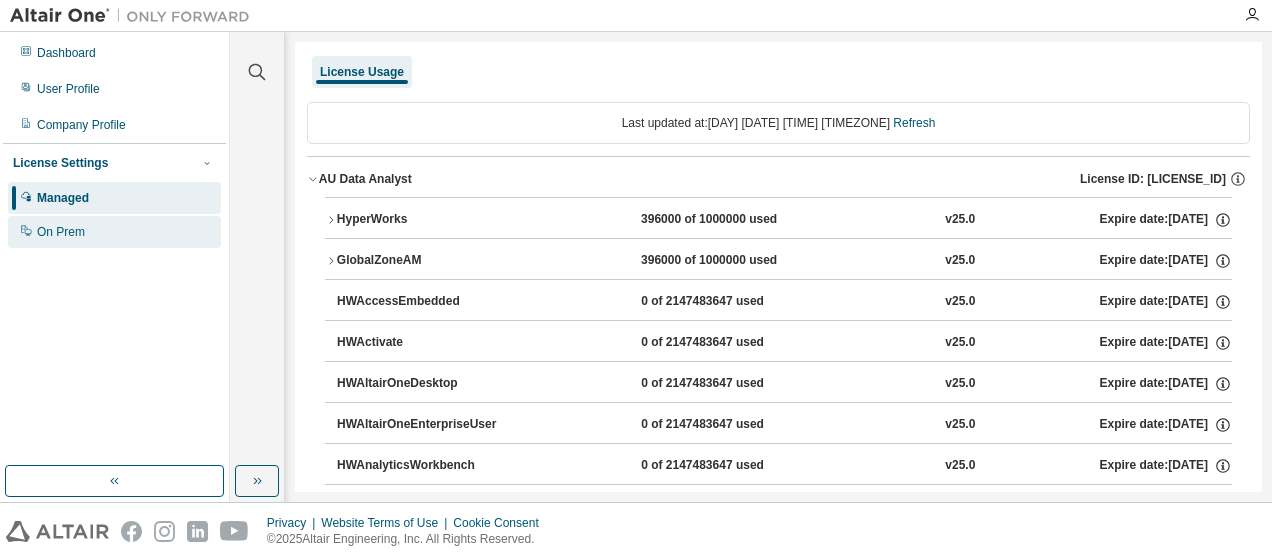 click on "On Prem" at bounding box center [61, 232] 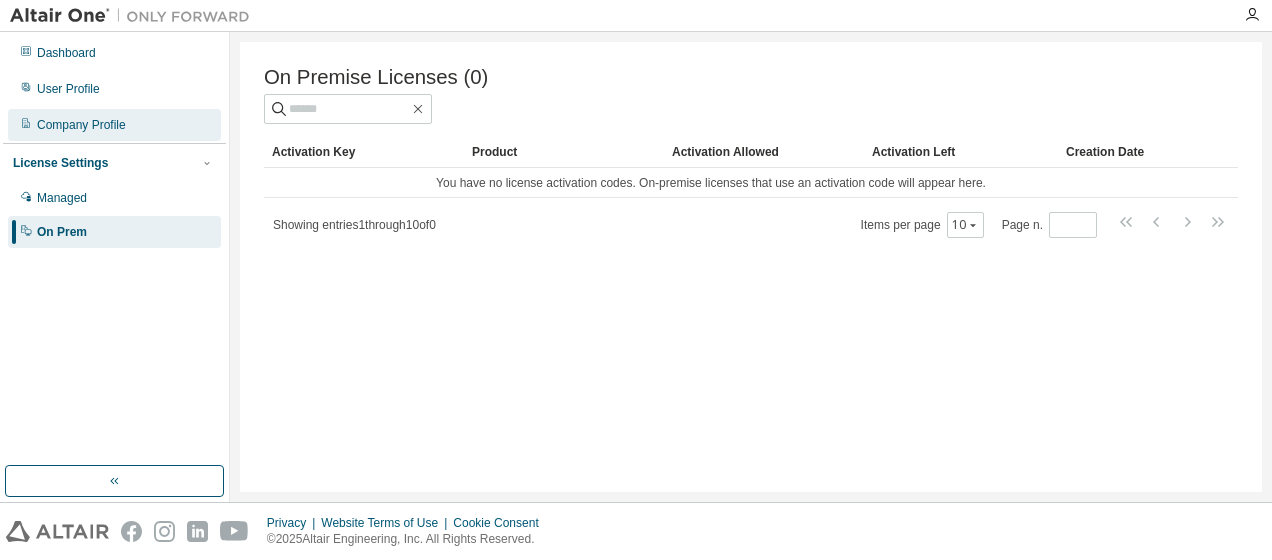 click on "Company Profile" at bounding box center [81, 125] 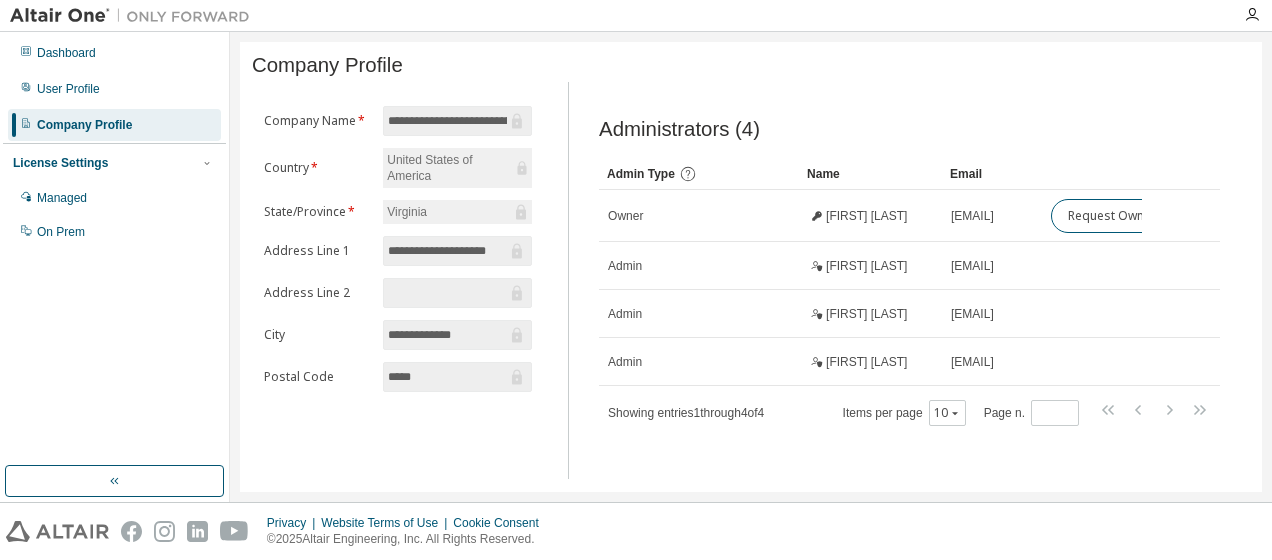 scroll, scrollTop: 0, scrollLeft: 0, axis: both 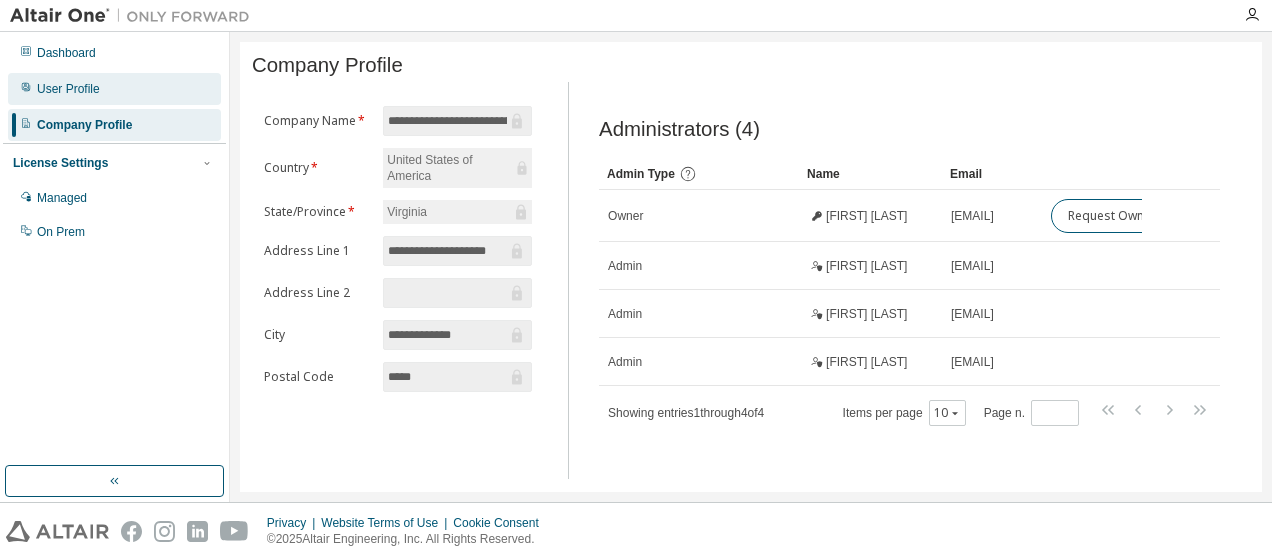 click on "User Profile" at bounding box center (114, 89) 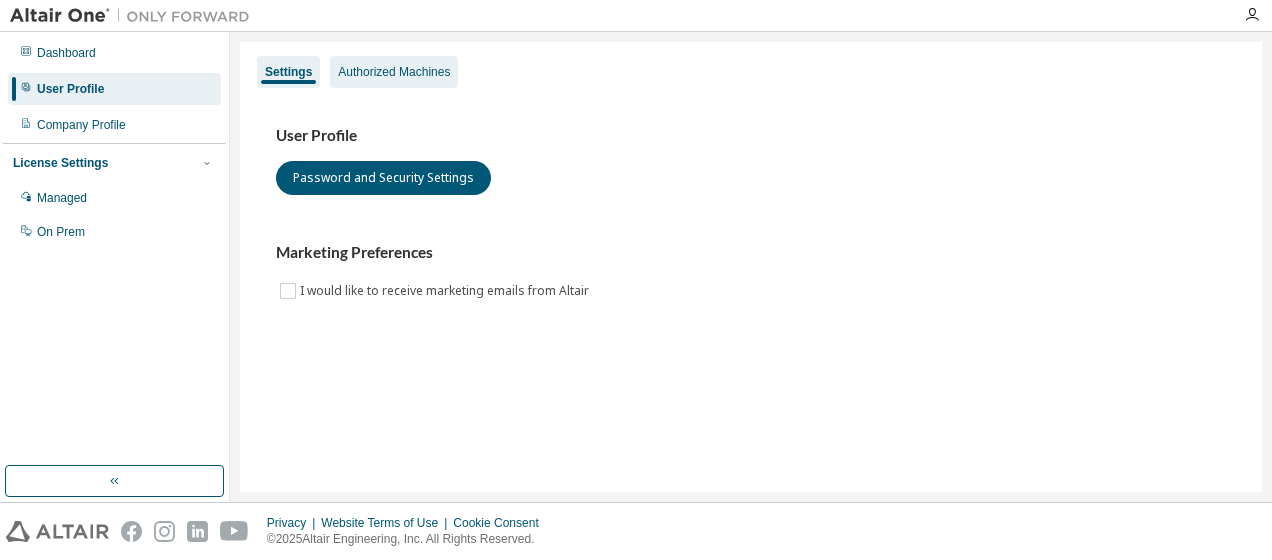 click on "Authorized Machines" at bounding box center (394, 72) 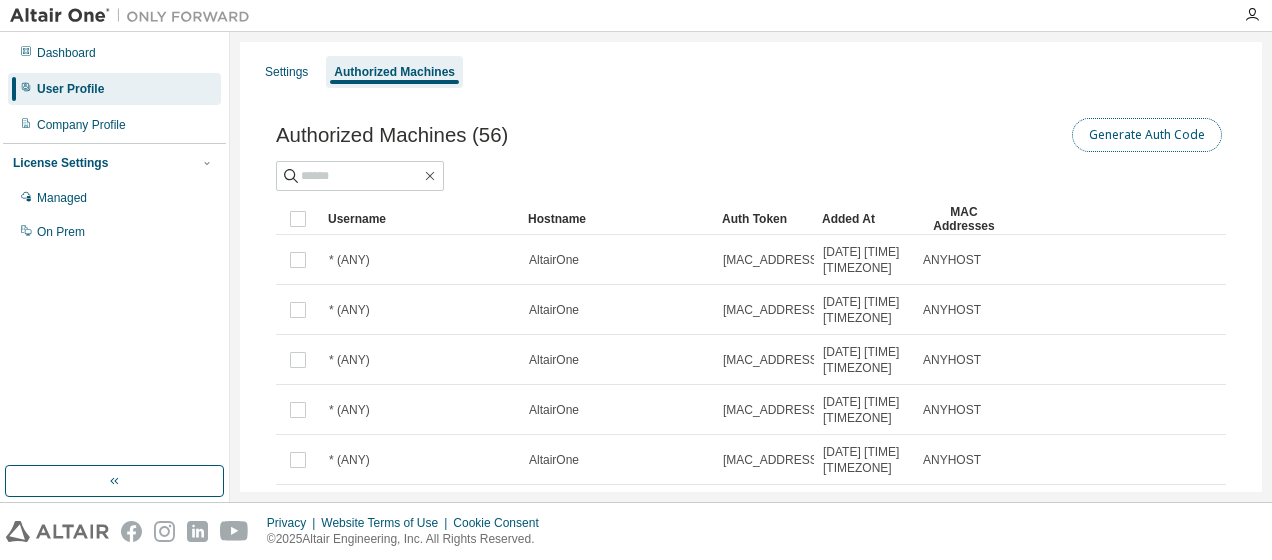 click on "Generate Auth Code" at bounding box center (1147, 135) 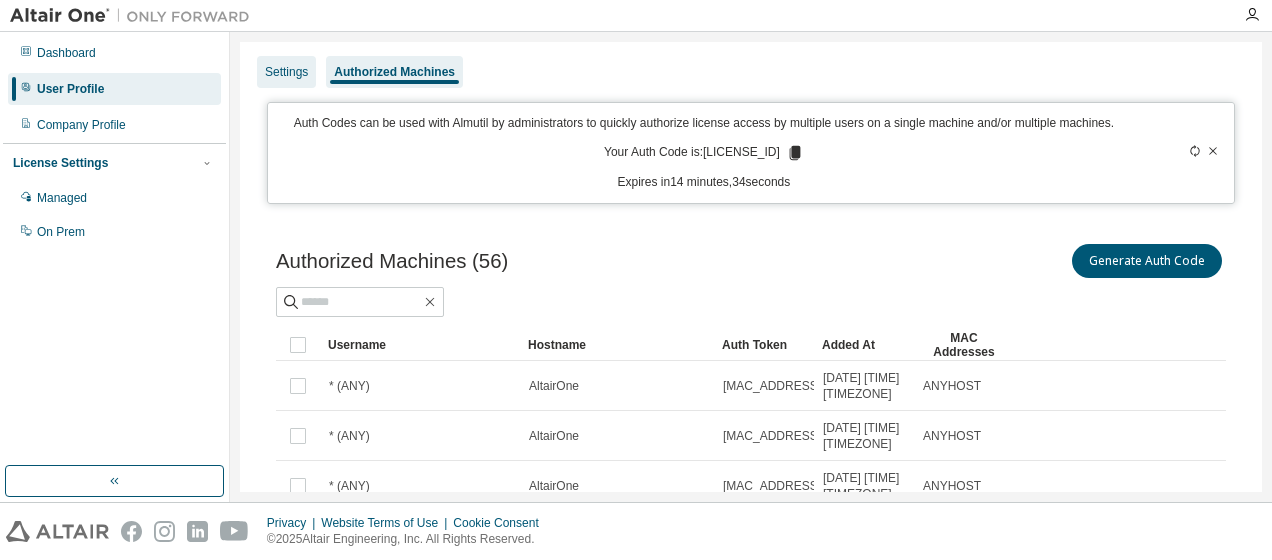 click on "Settings" at bounding box center (286, 72) 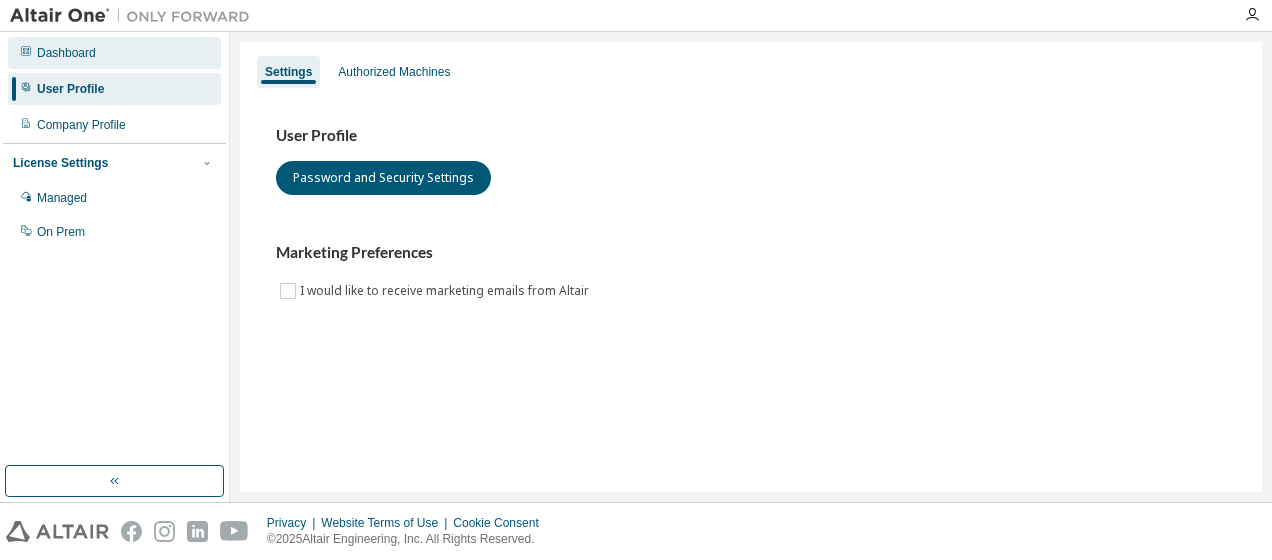 click on "Dashboard" at bounding box center [66, 53] 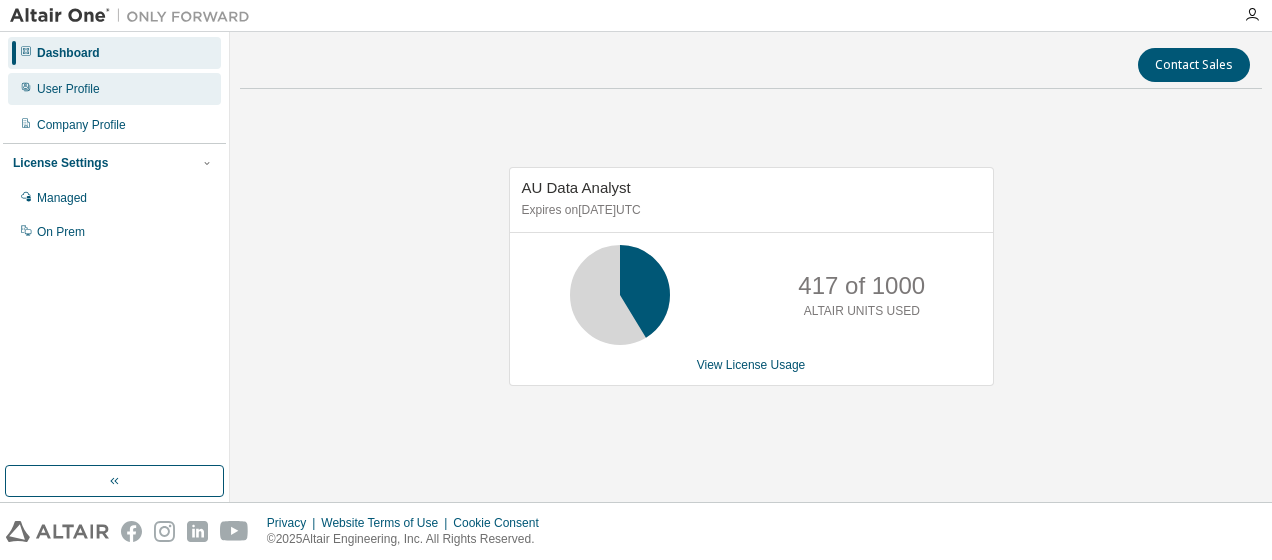 click on "User Profile" at bounding box center [68, 89] 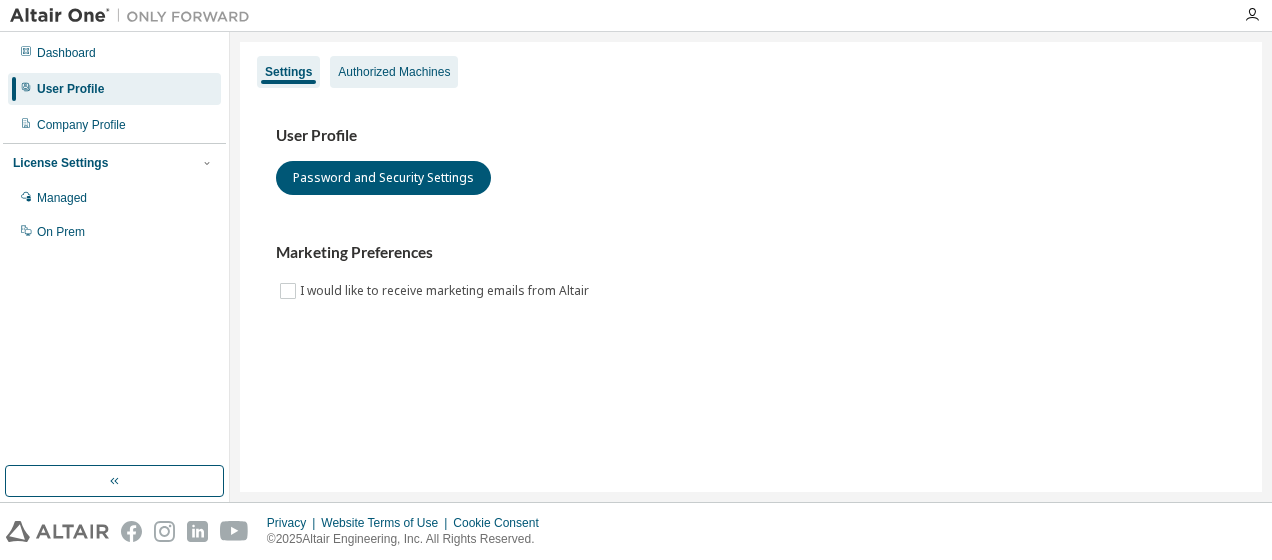 click on "Authorized Machines" at bounding box center [394, 72] 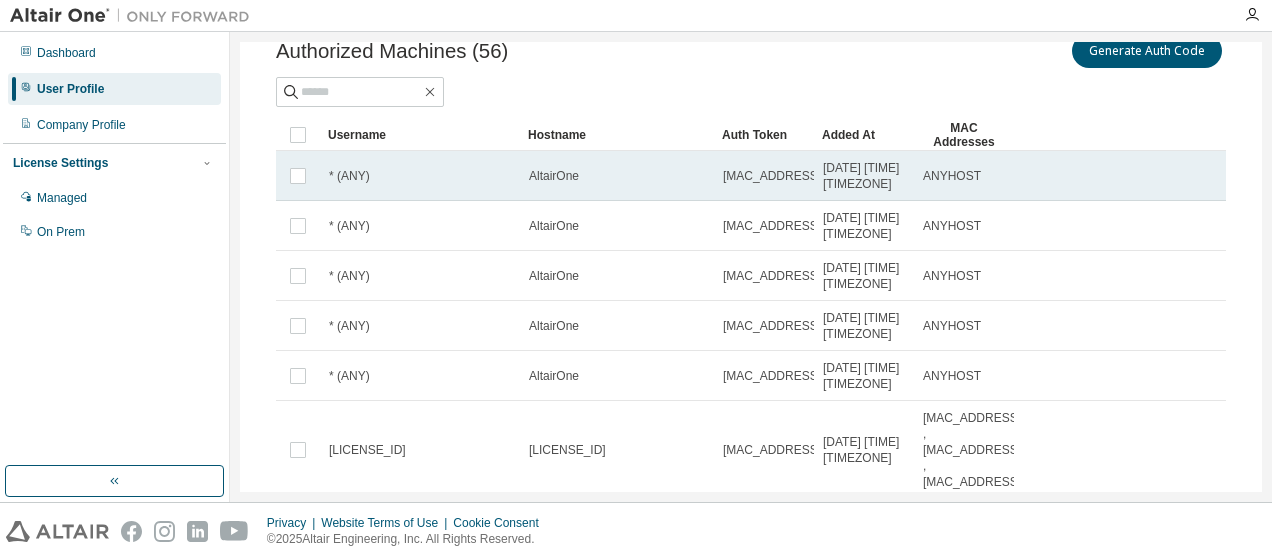scroll, scrollTop: 0, scrollLeft: 0, axis: both 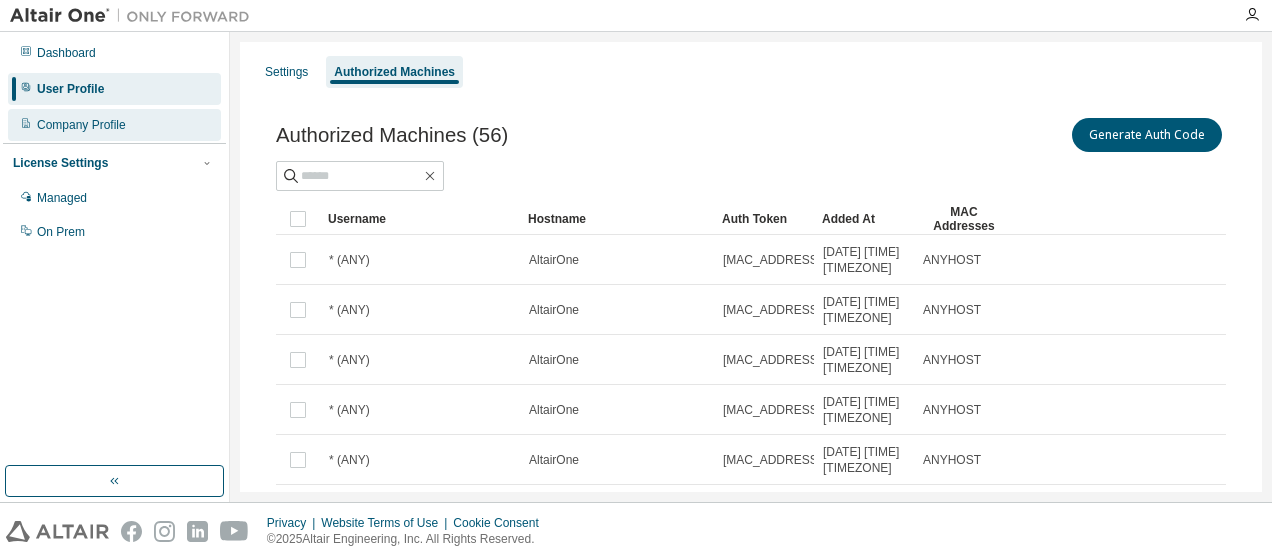 click on "Company Profile" at bounding box center [114, 125] 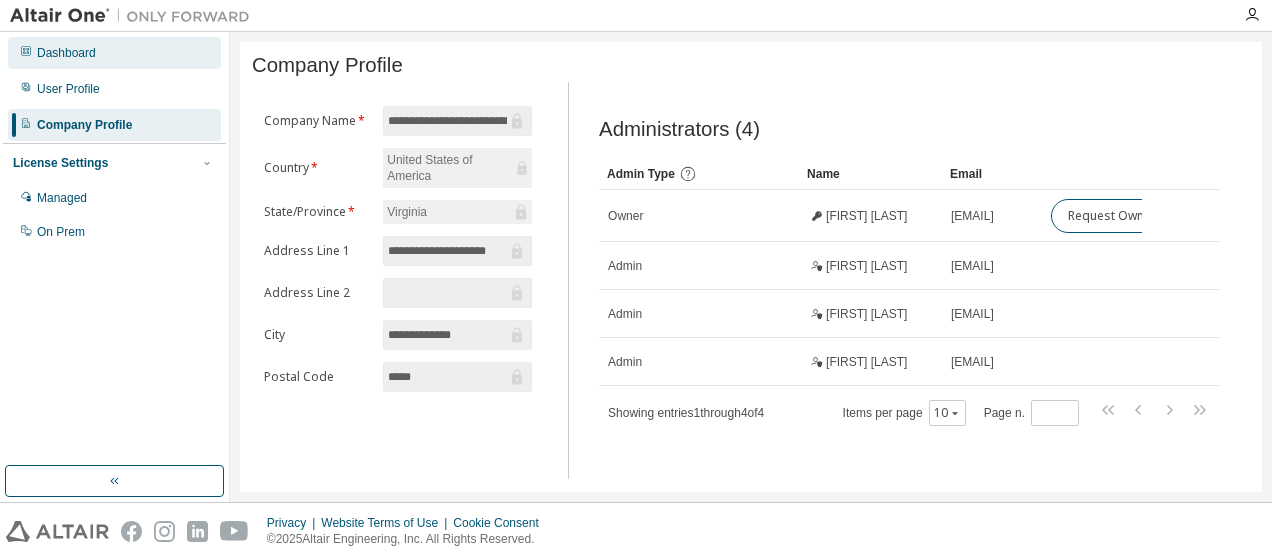 click on "Dashboard" at bounding box center (66, 53) 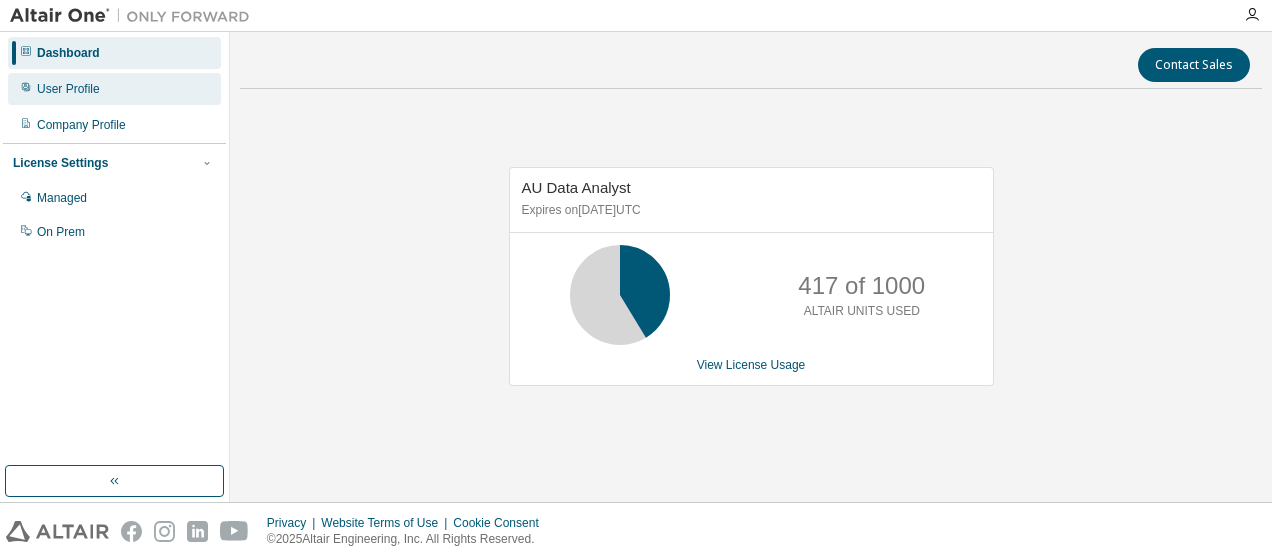click on "User Profile" at bounding box center (68, 89) 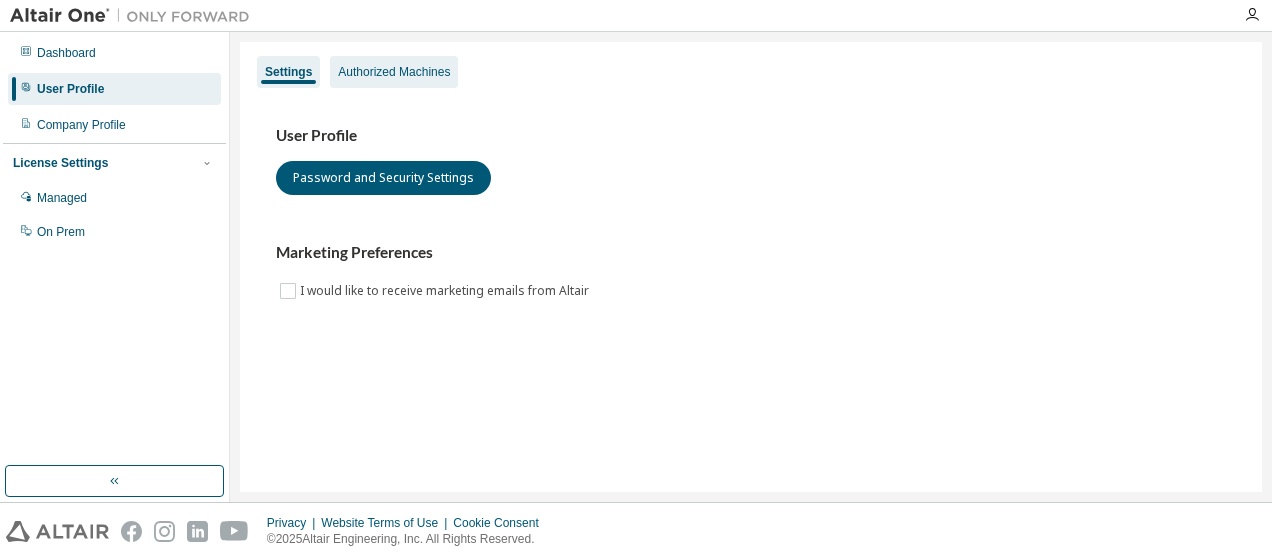 click on "Authorized Machines" at bounding box center (394, 72) 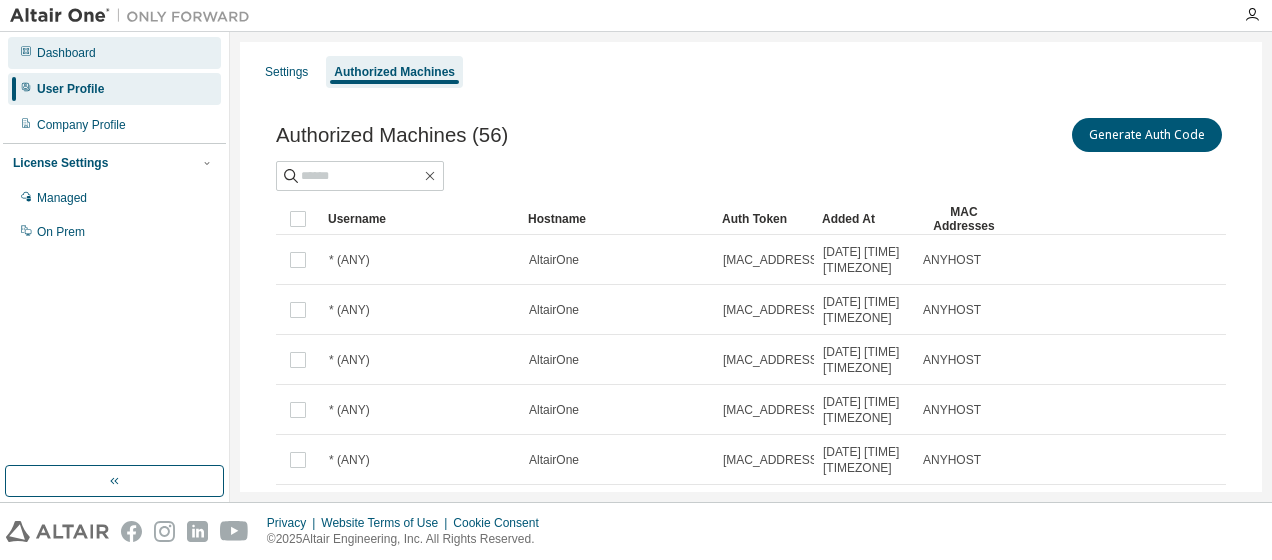 click on "Dashboard" at bounding box center (114, 53) 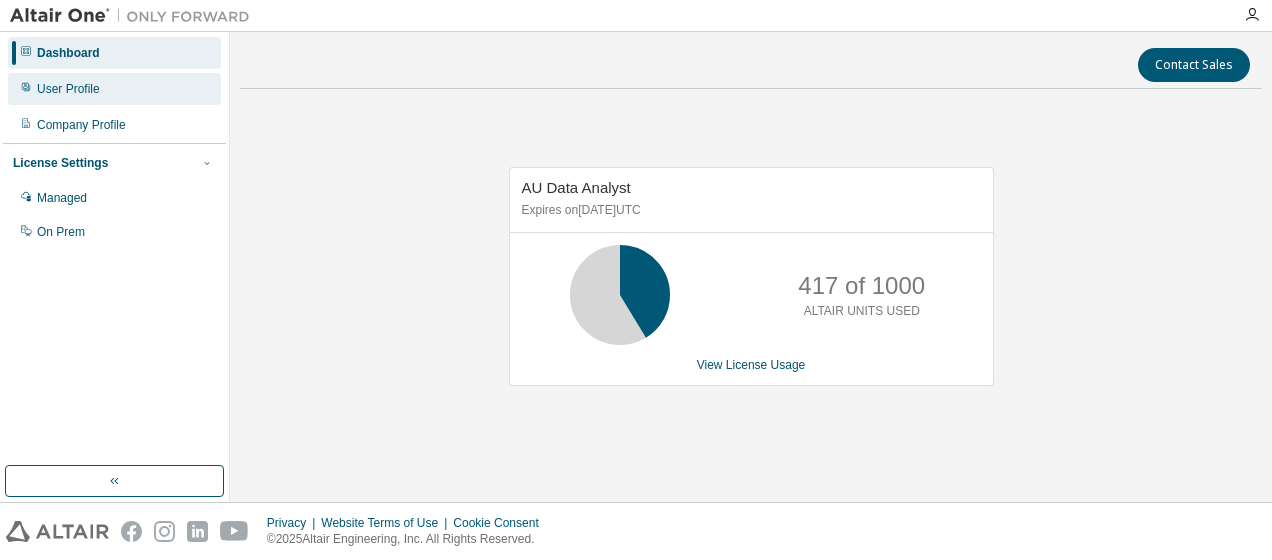 click on "User Profile" at bounding box center (68, 89) 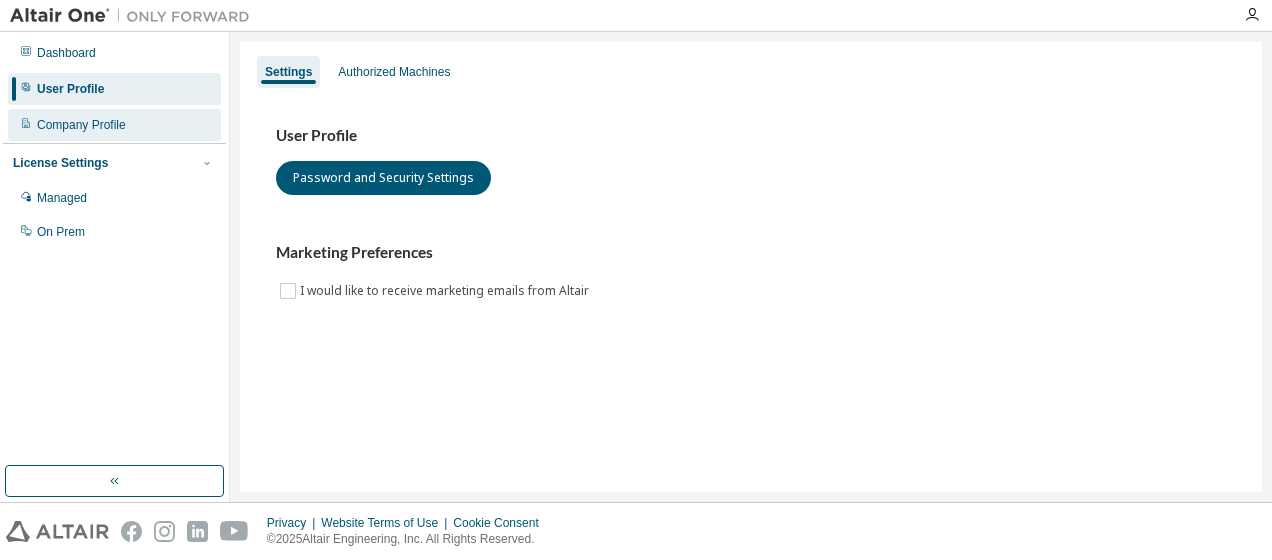 click on "Company Profile" at bounding box center (81, 125) 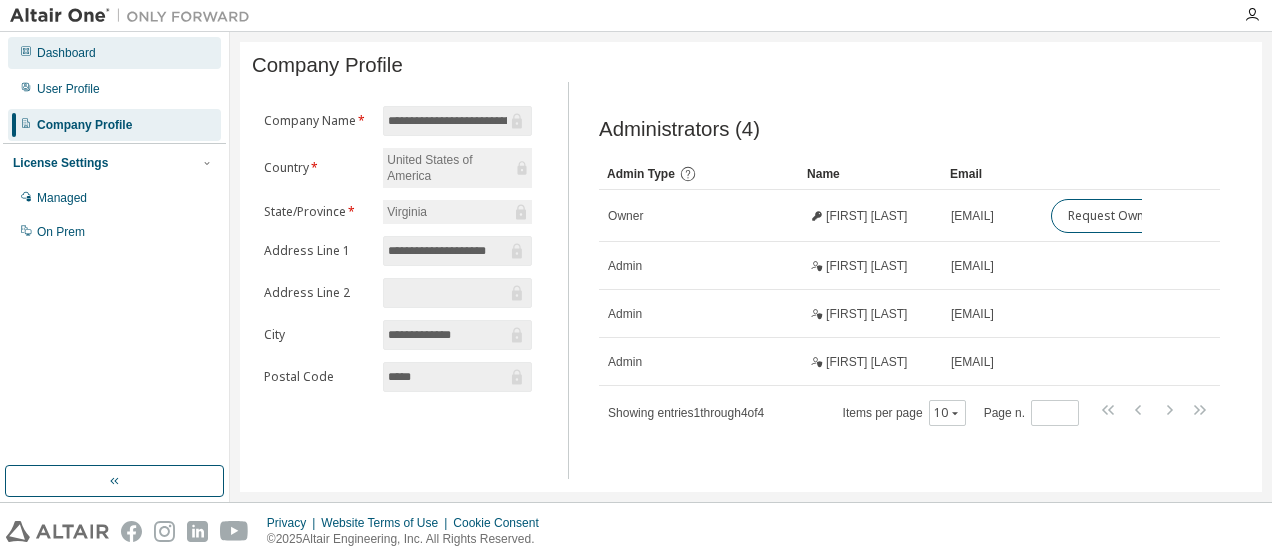 click on "Dashboard" at bounding box center (66, 53) 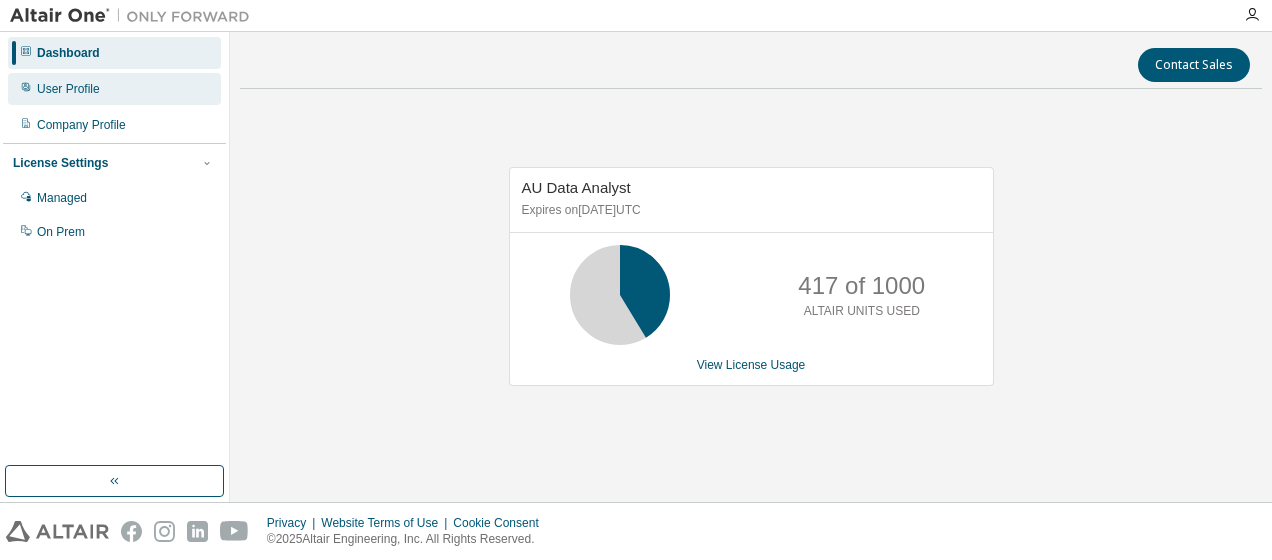 click on "User Profile" at bounding box center [114, 89] 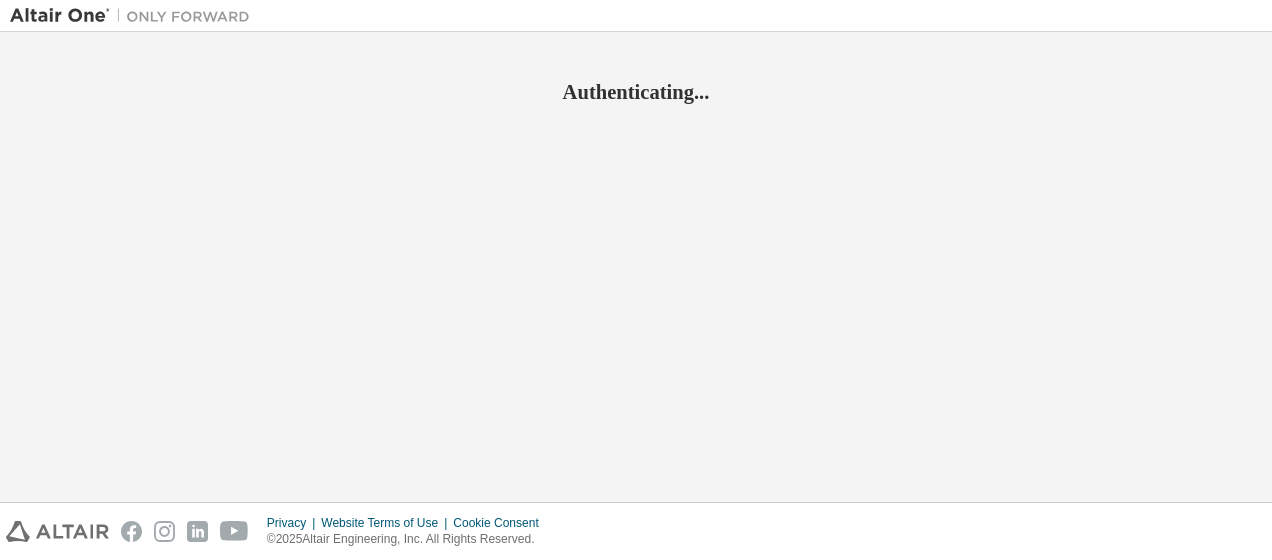 scroll, scrollTop: 0, scrollLeft: 0, axis: both 